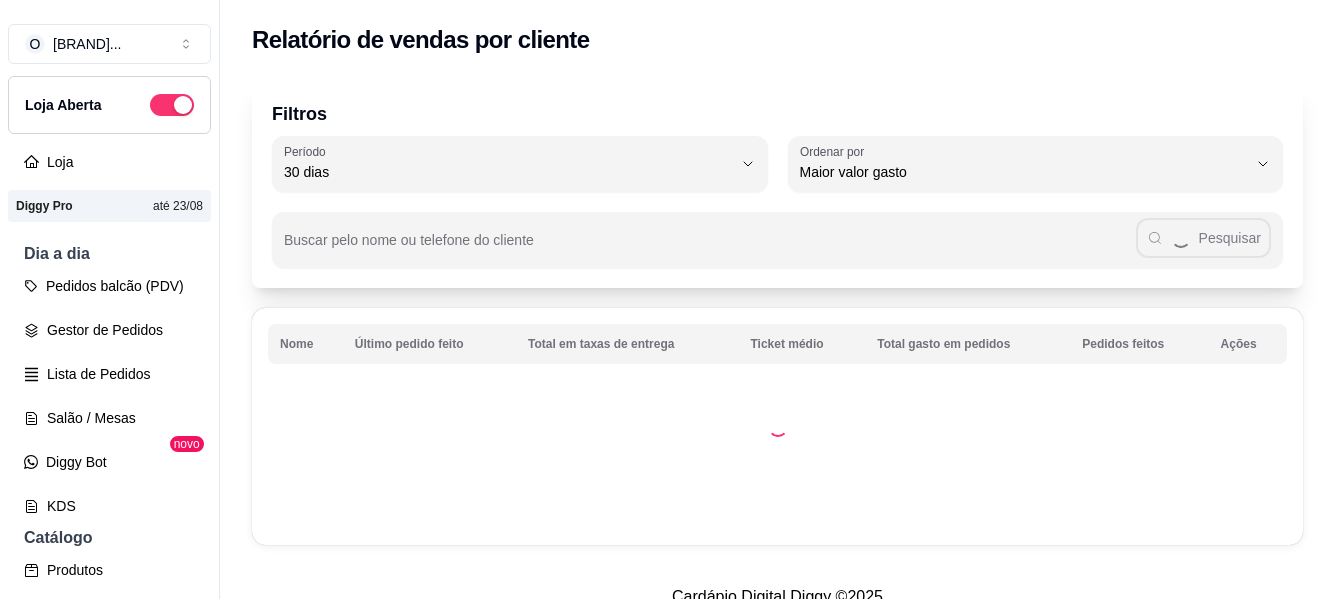 select on "30" 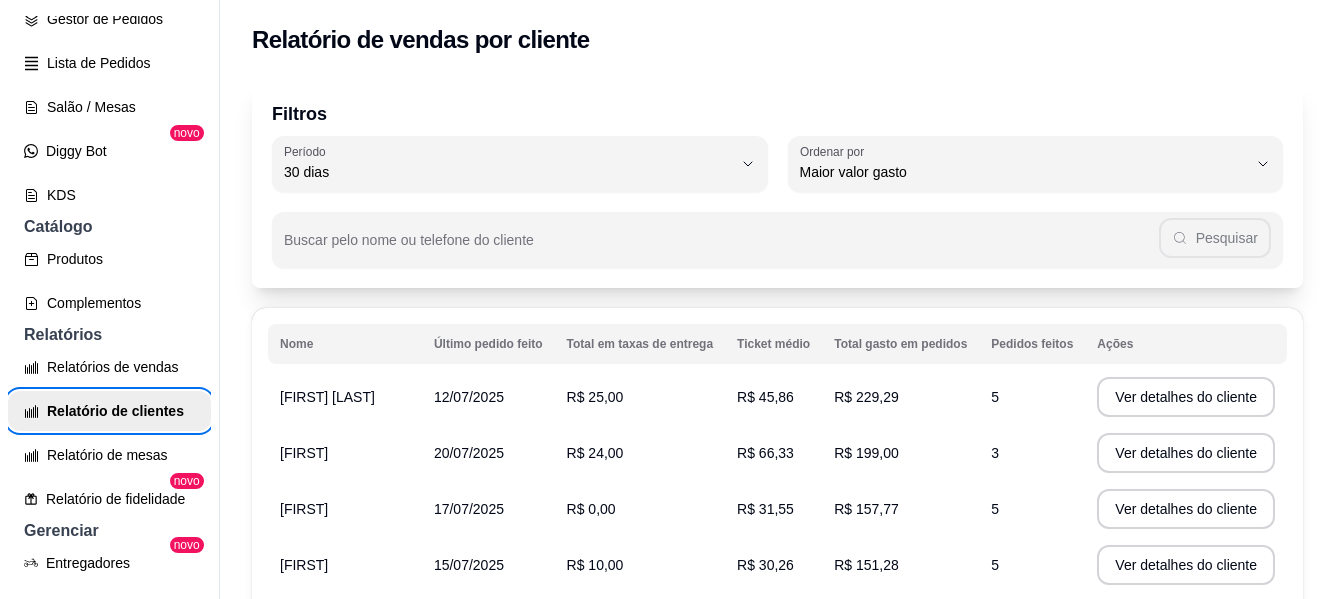 scroll, scrollTop: 351, scrollLeft: 0, axis: vertical 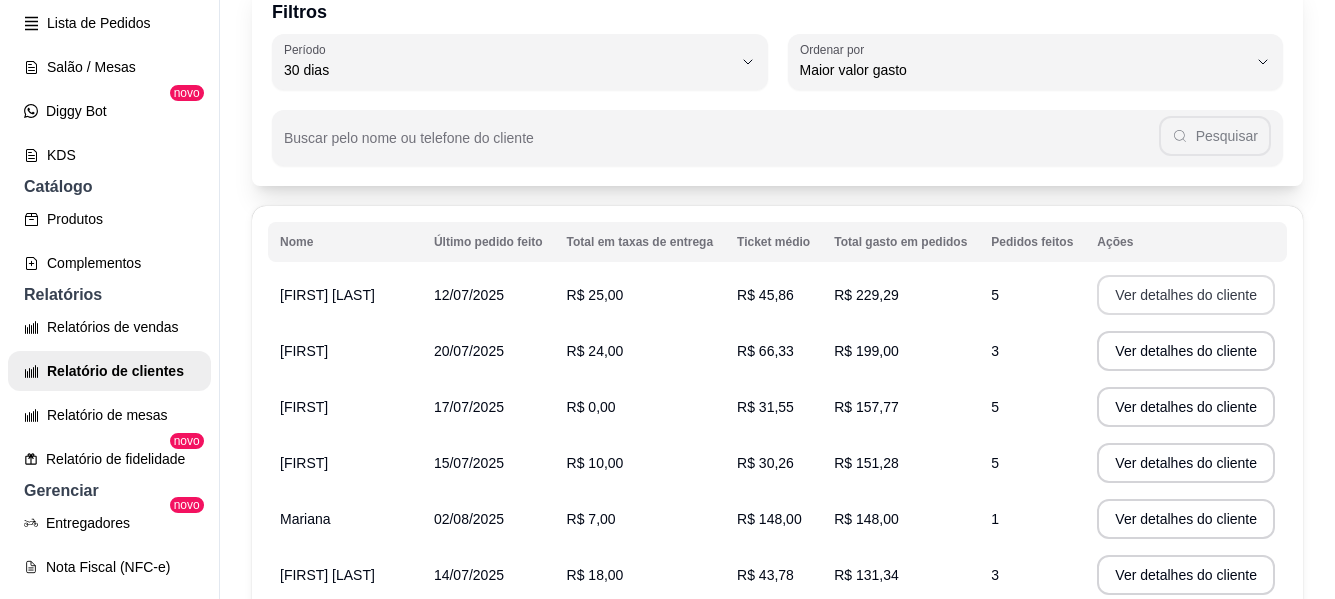 click on "Ver detalhes do cliente" at bounding box center (1186, 295) 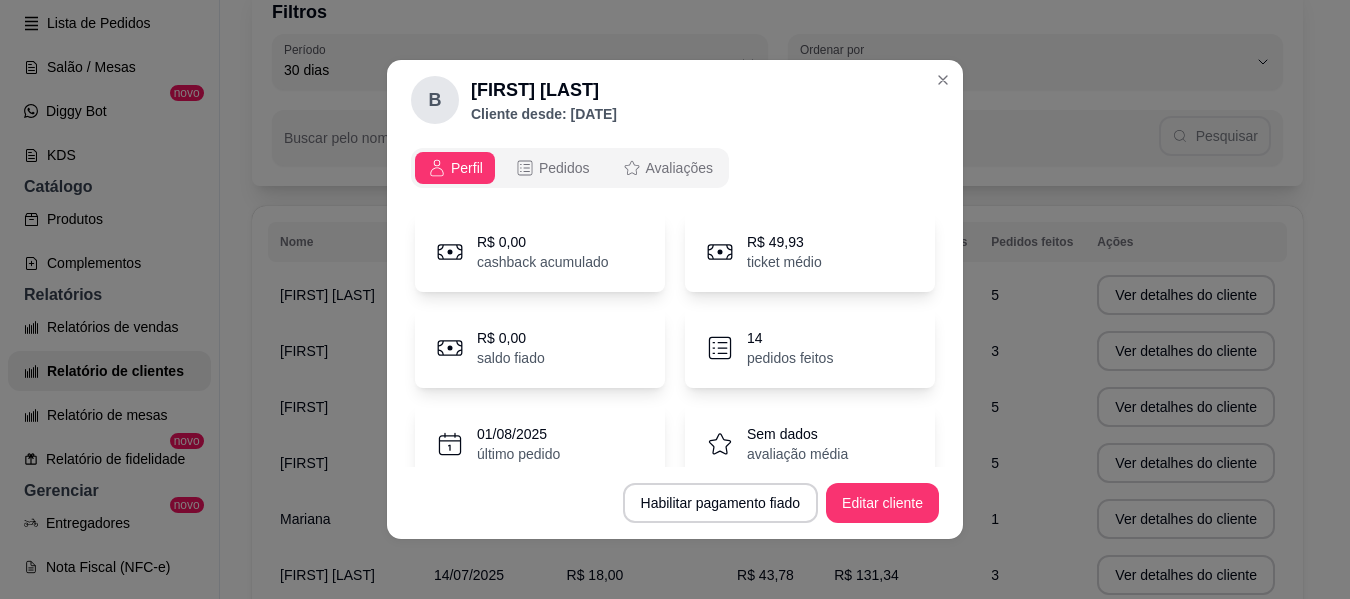 click on "Perfil Pedidos Avaliações" at bounding box center [570, 168] 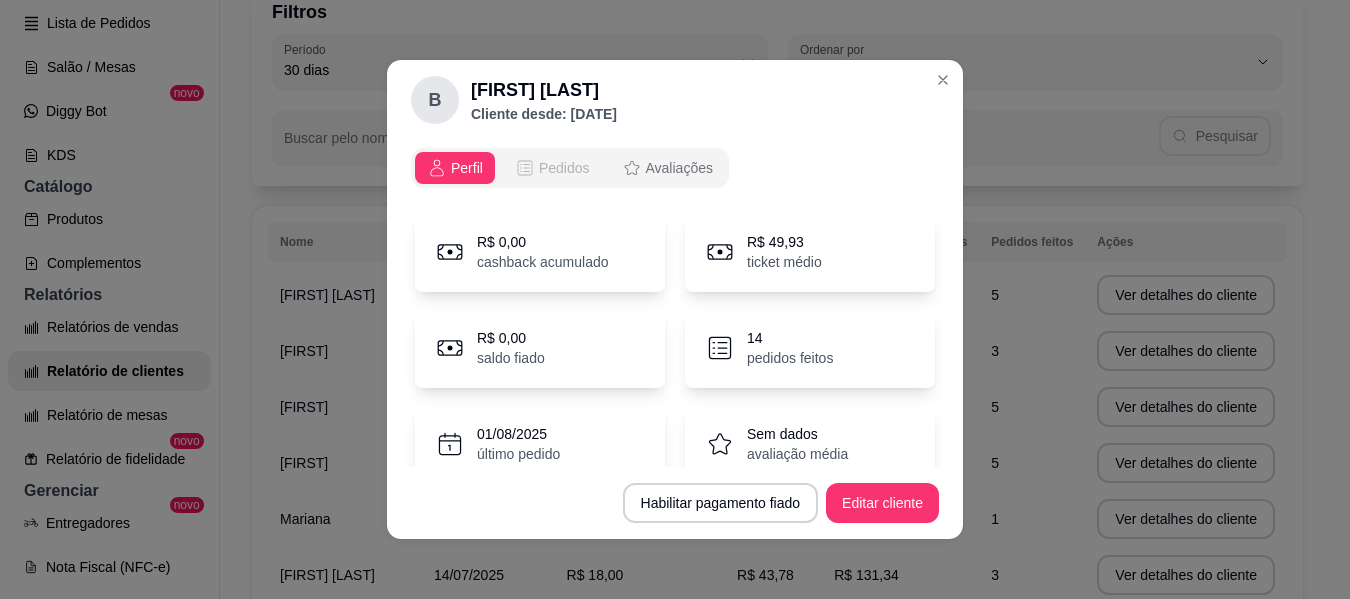 click on "Pedidos" at bounding box center [564, 168] 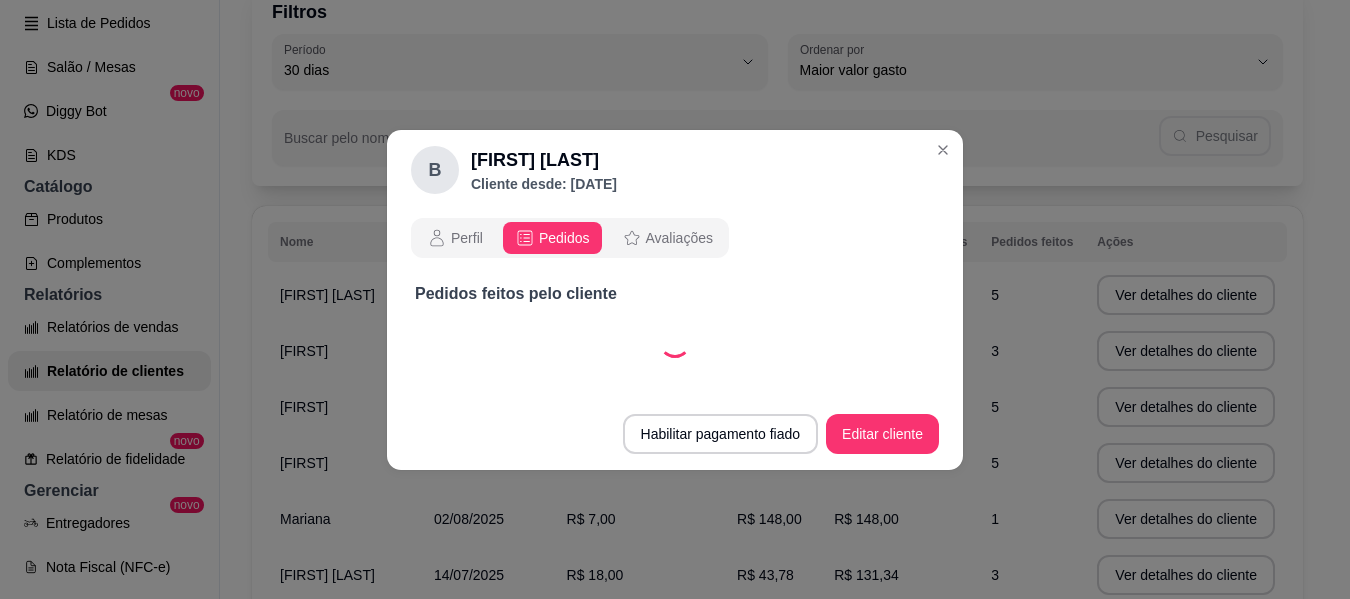 select on "30" 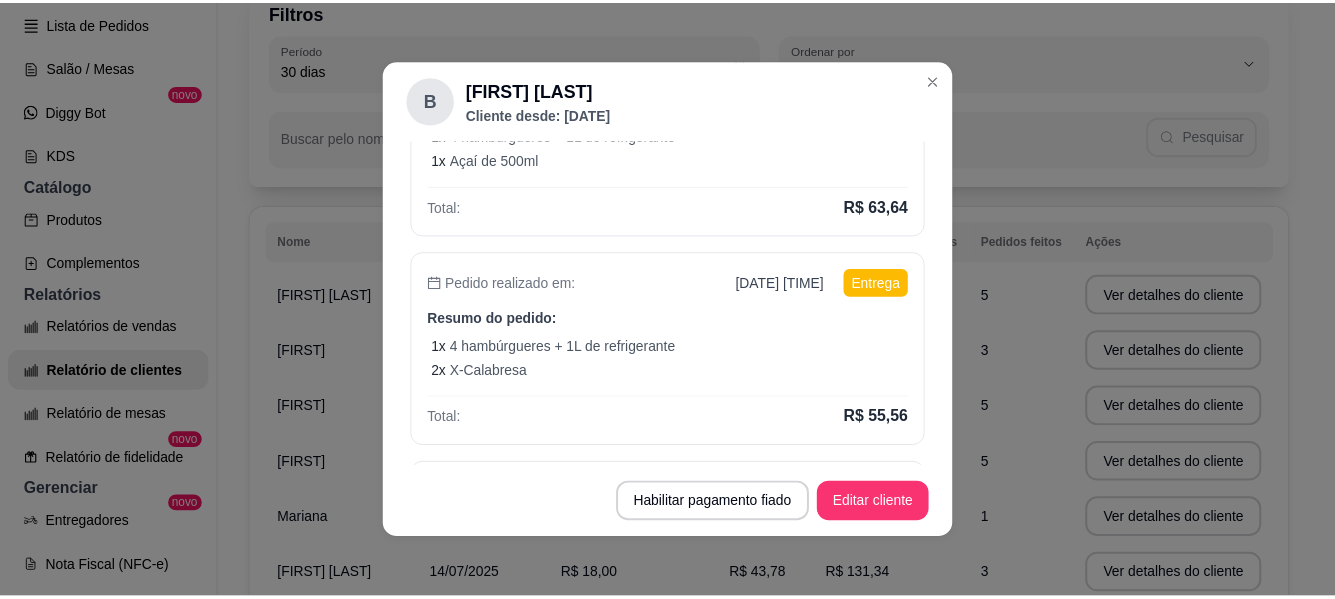 scroll, scrollTop: 0, scrollLeft: 0, axis: both 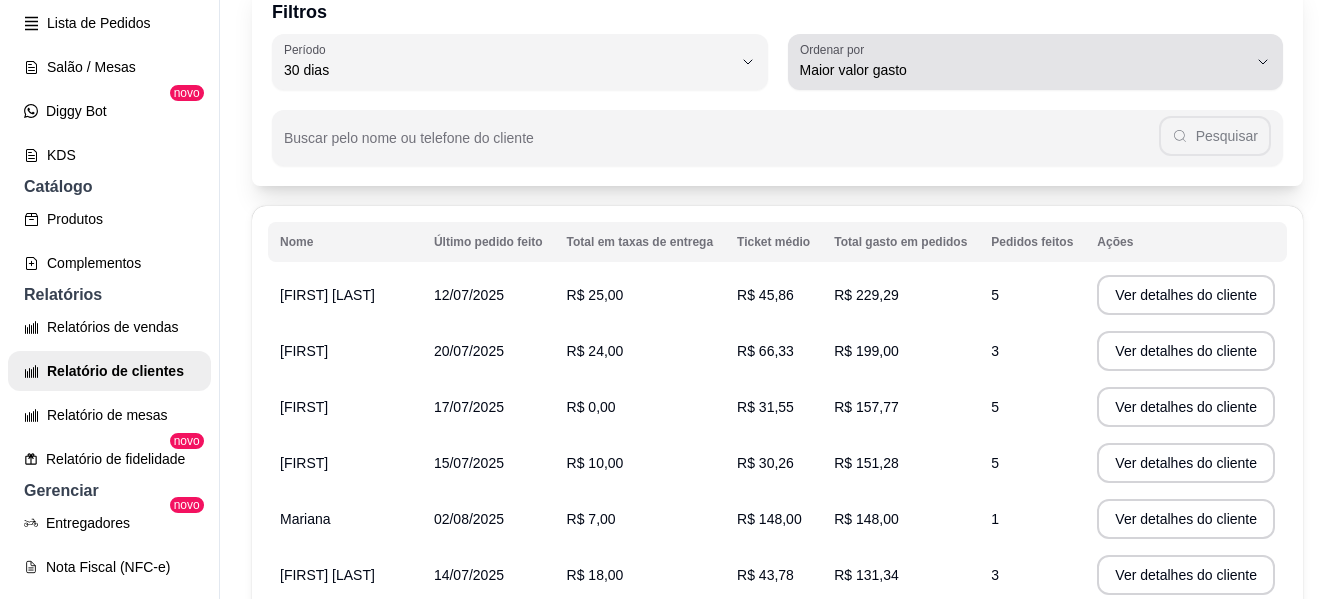type 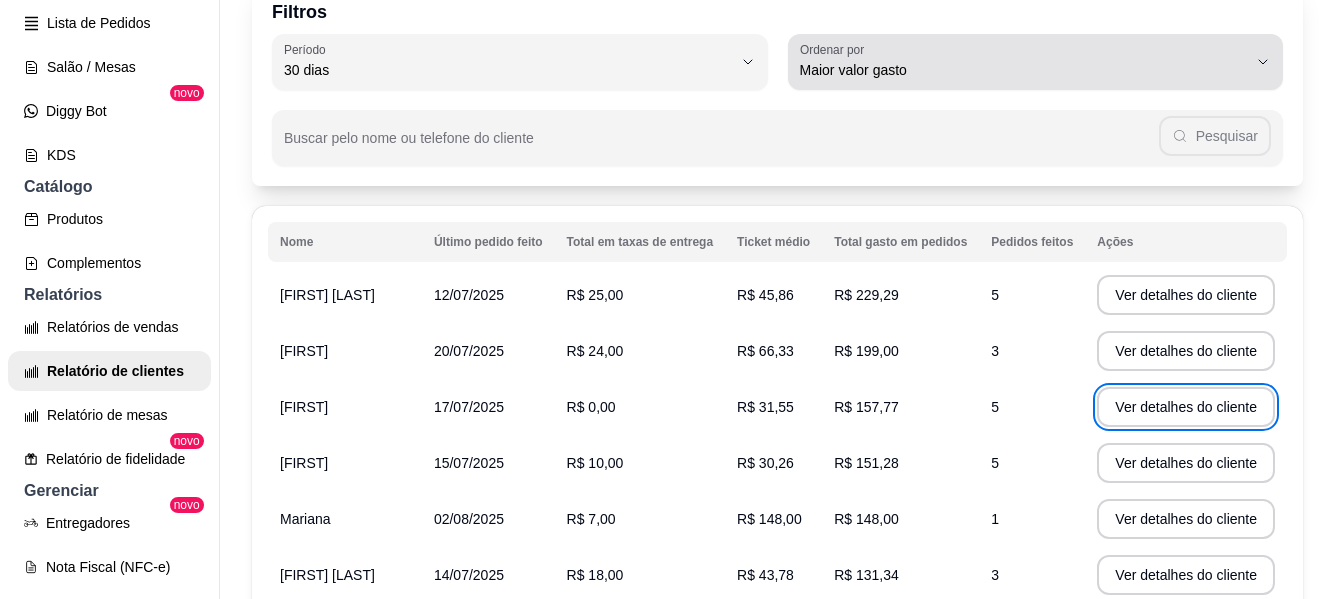 type 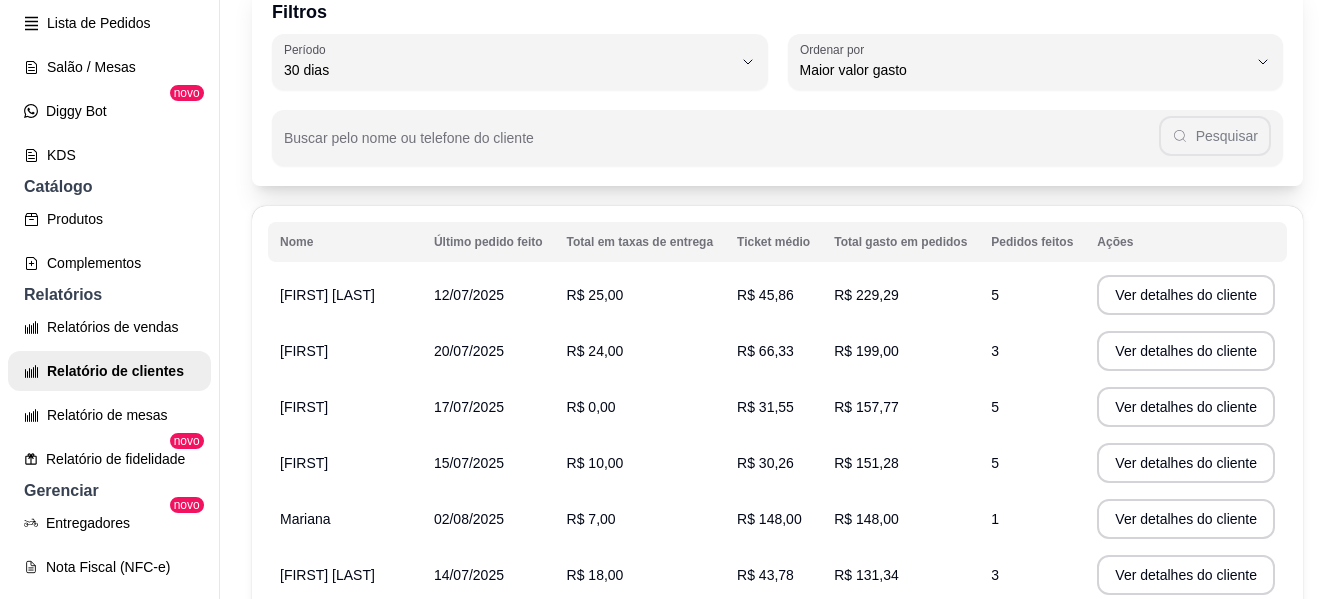 scroll, scrollTop: 345, scrollLeft: 0, axis: vertical 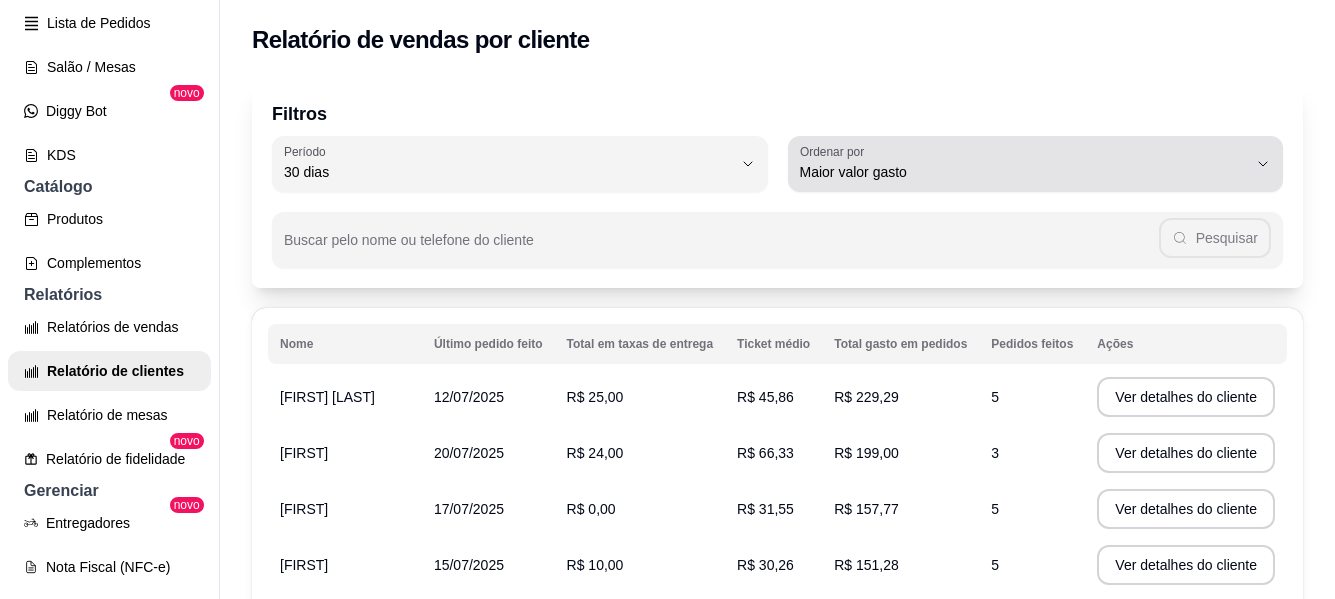 click on "Maior valor gasto" at bounding box center [1024, 164] 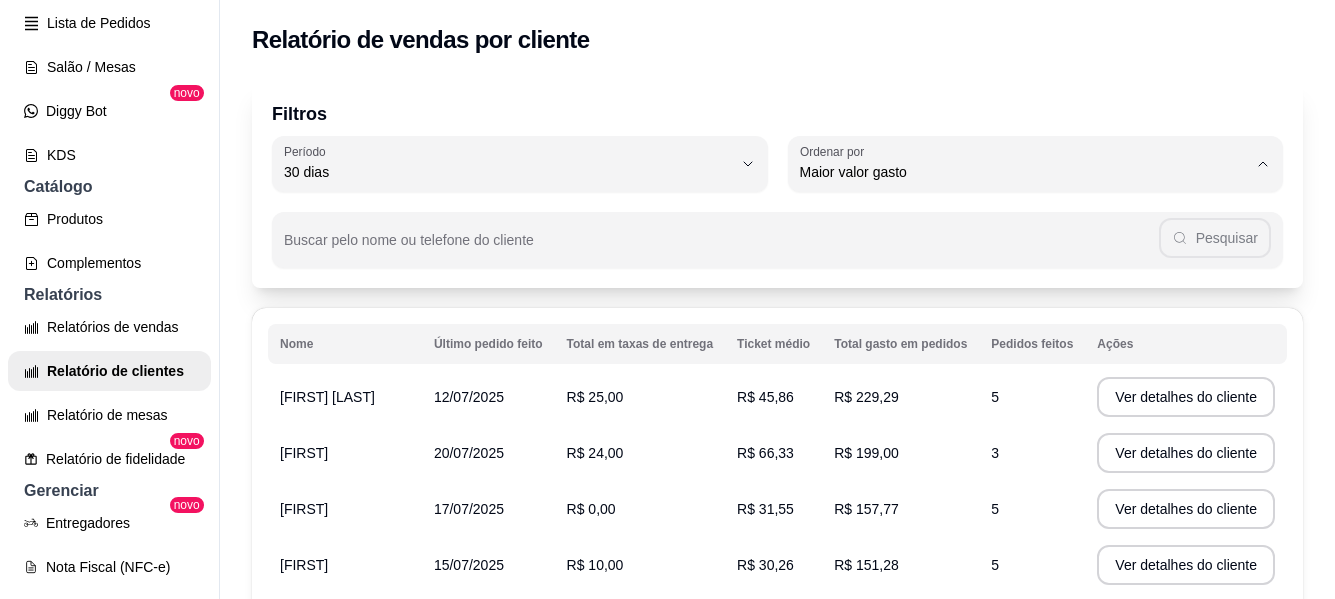 click on "Maior número de pedidos" at bounding box center [1014, 219] 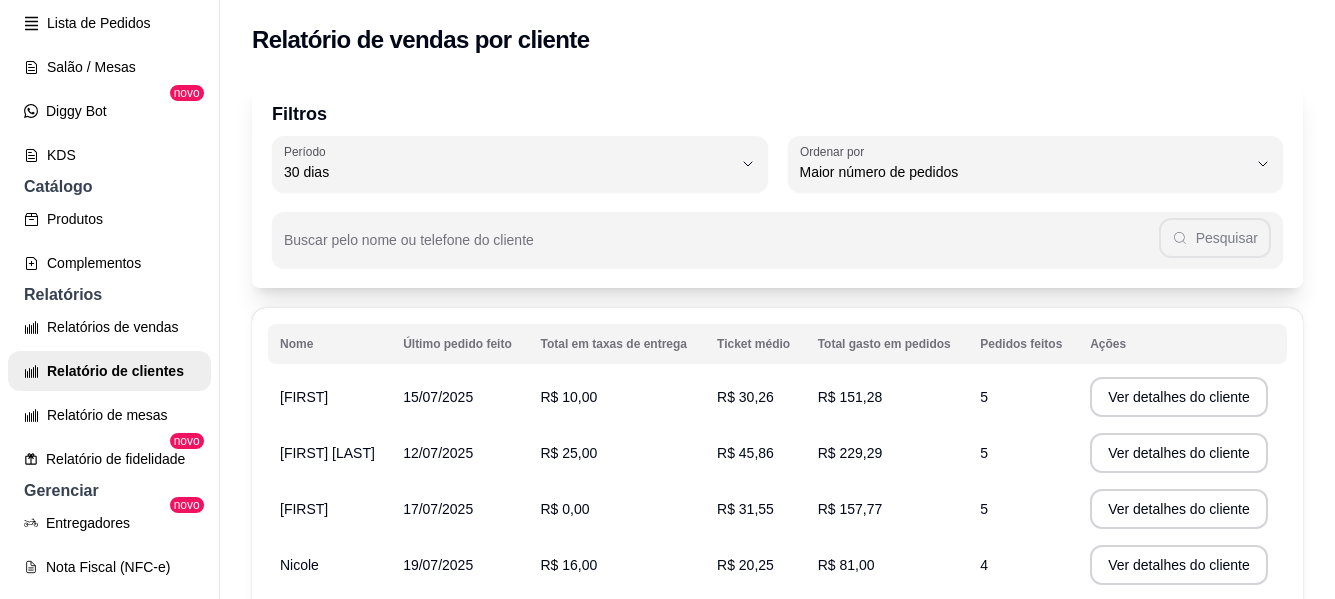 type 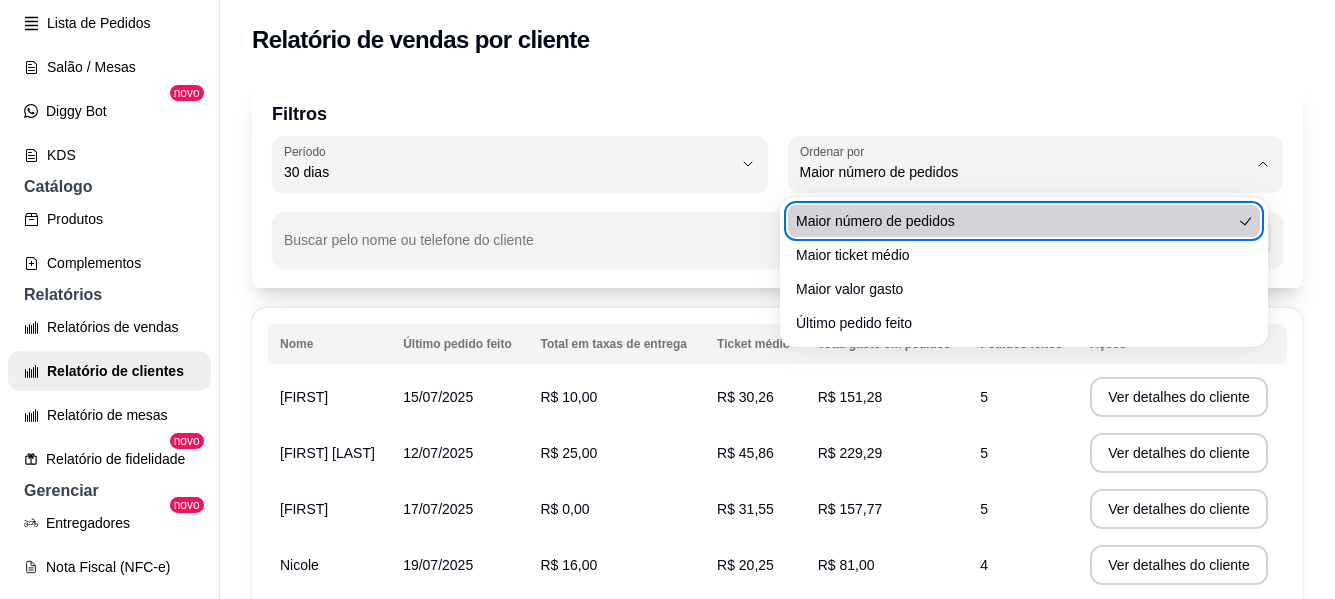 type 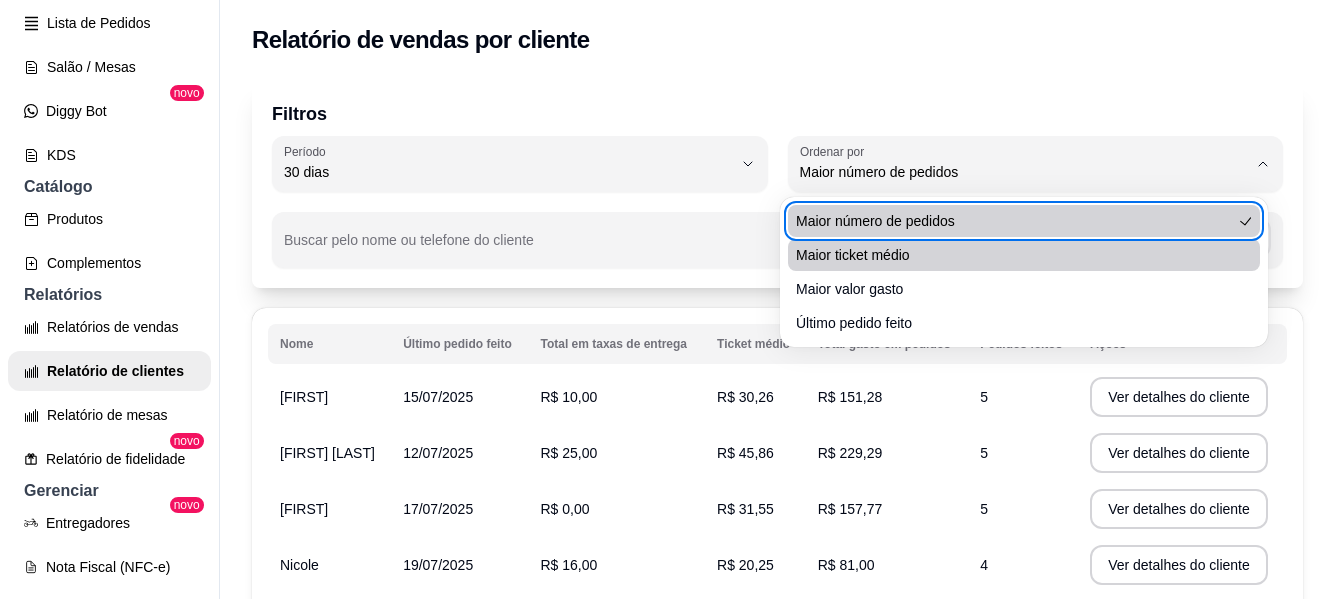 type 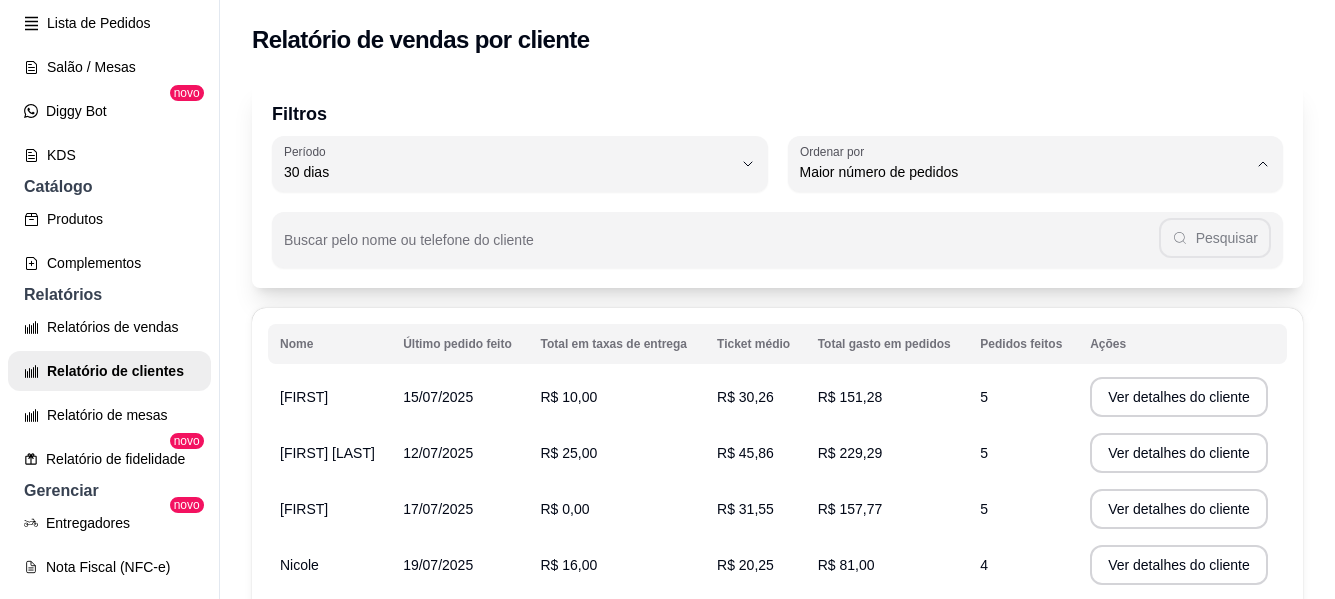 click on "Maior valor gasto" at bounding box center (1014, 285) 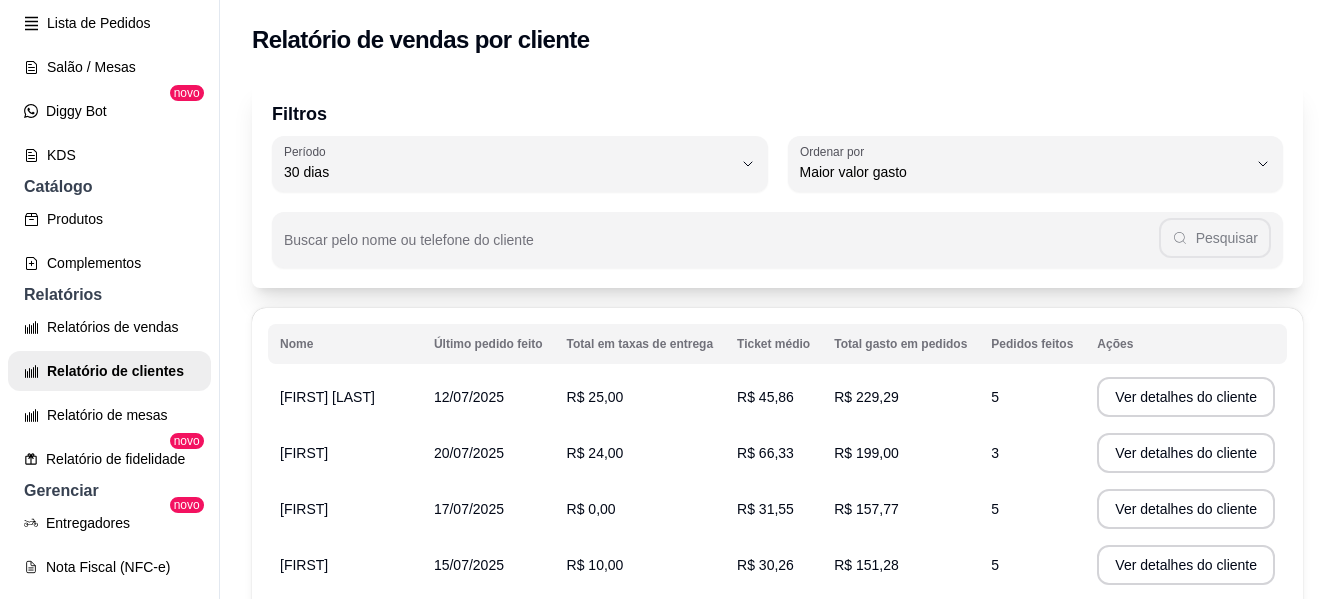 click on "R$ 25,00" at bounding box center [640, 397] 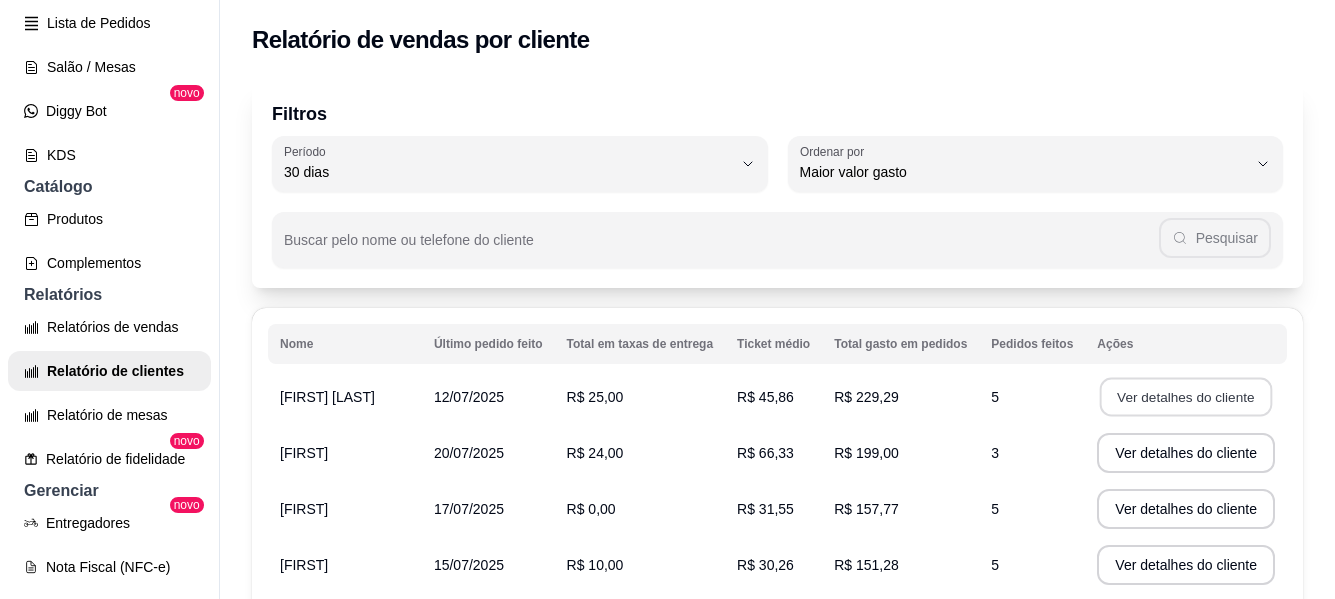 click on "Ver detalhes do cliente" at bounding box center [1186, 397] 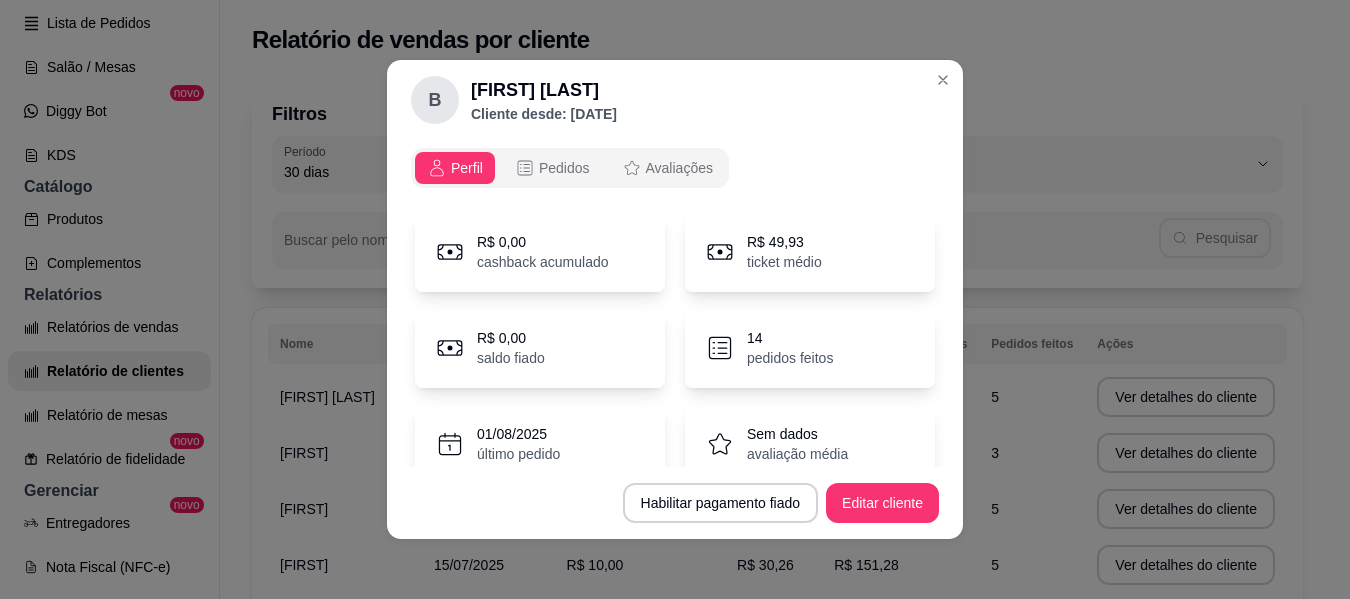 scroll, scrollTop: 173, scrollLeft: 0, axis: vertical 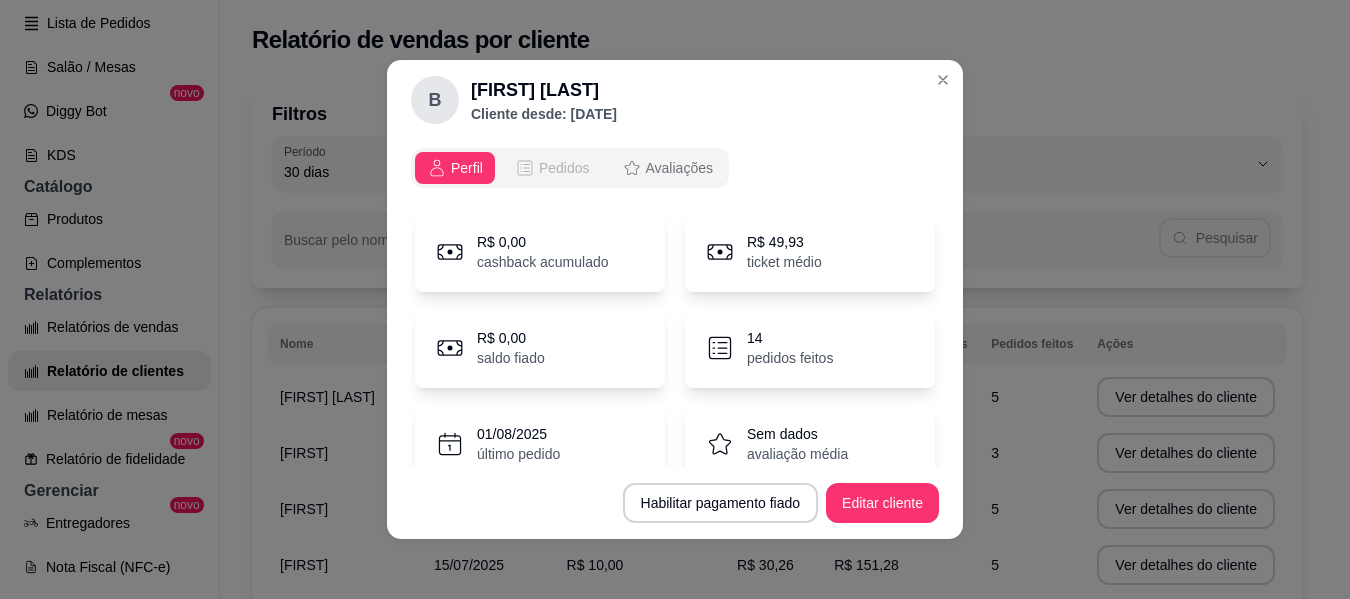 click on "Pedidos" at bounding box center (564, 168) 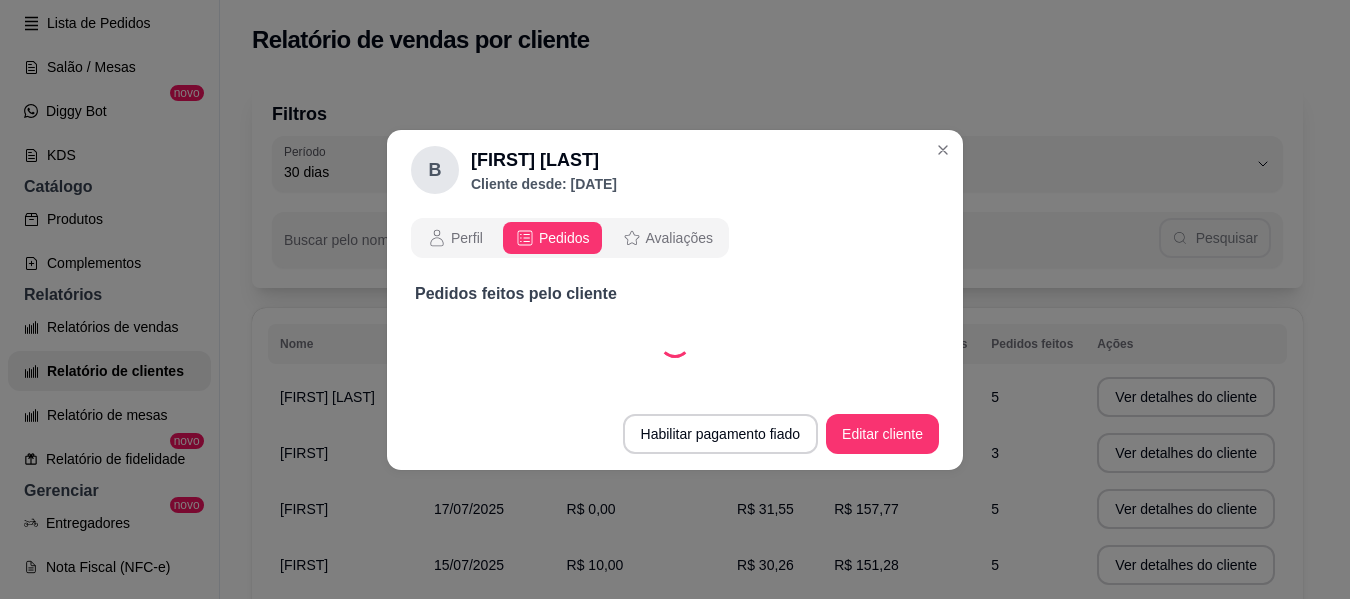 select on "30" 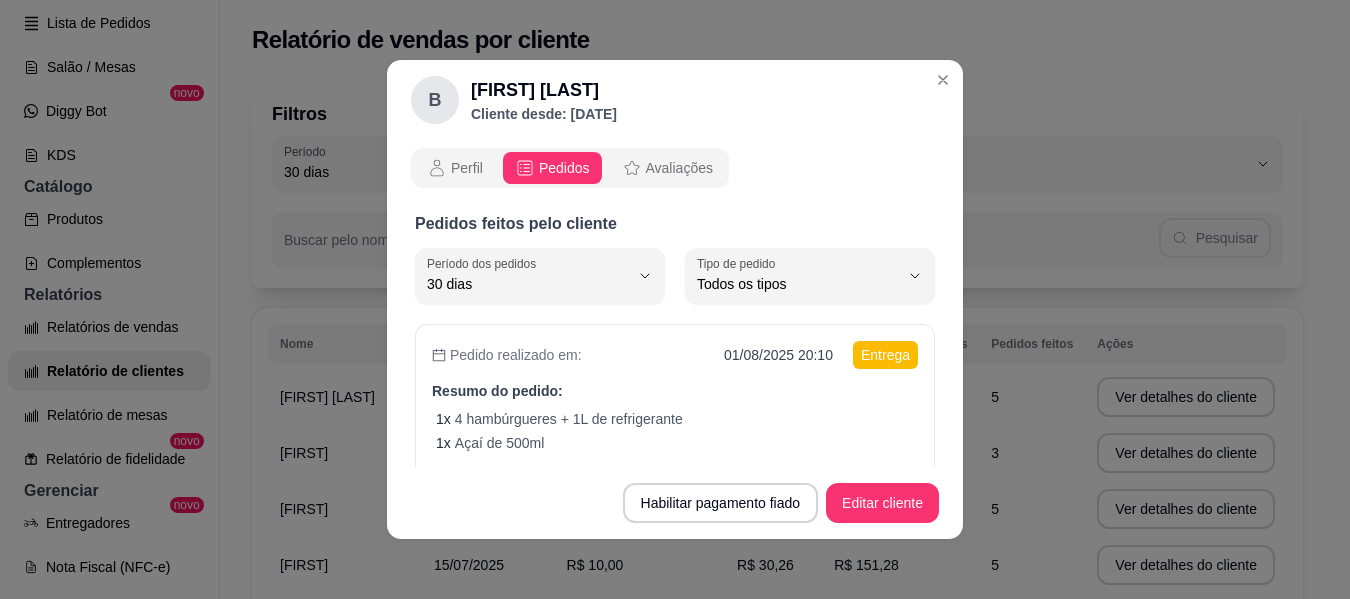 click on "Pedidos" at bounding box center (564, 168) 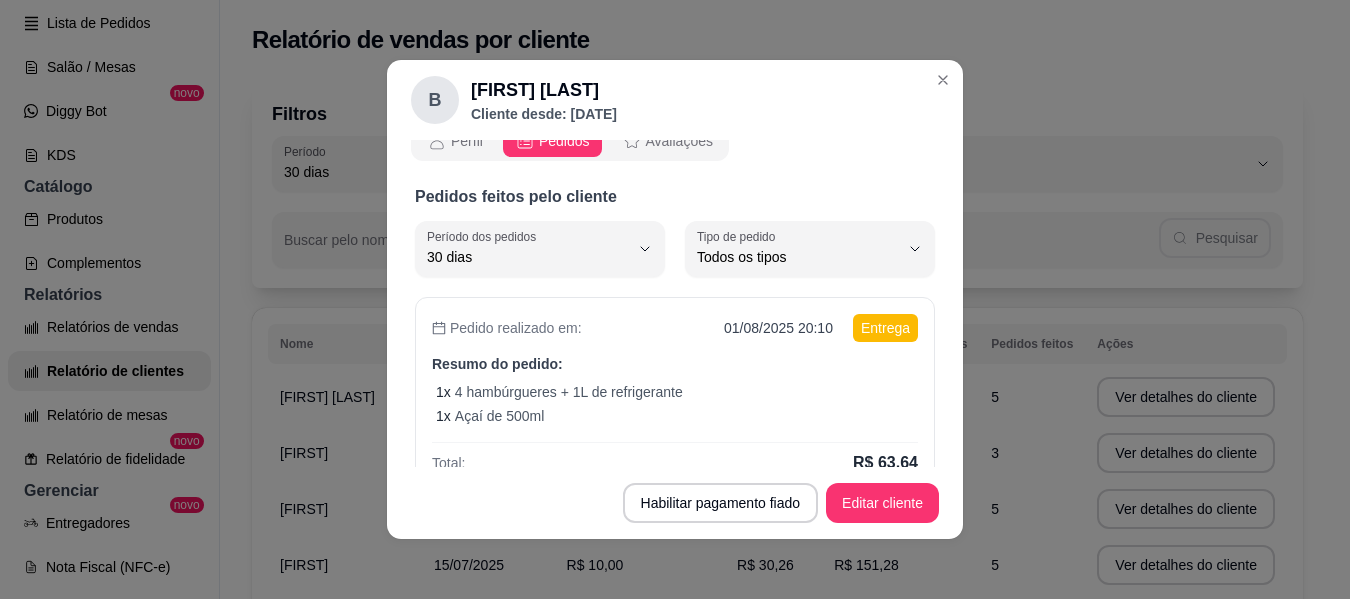 scroll, scrollTop: 40, scrollLeft: 0, axis: vertical 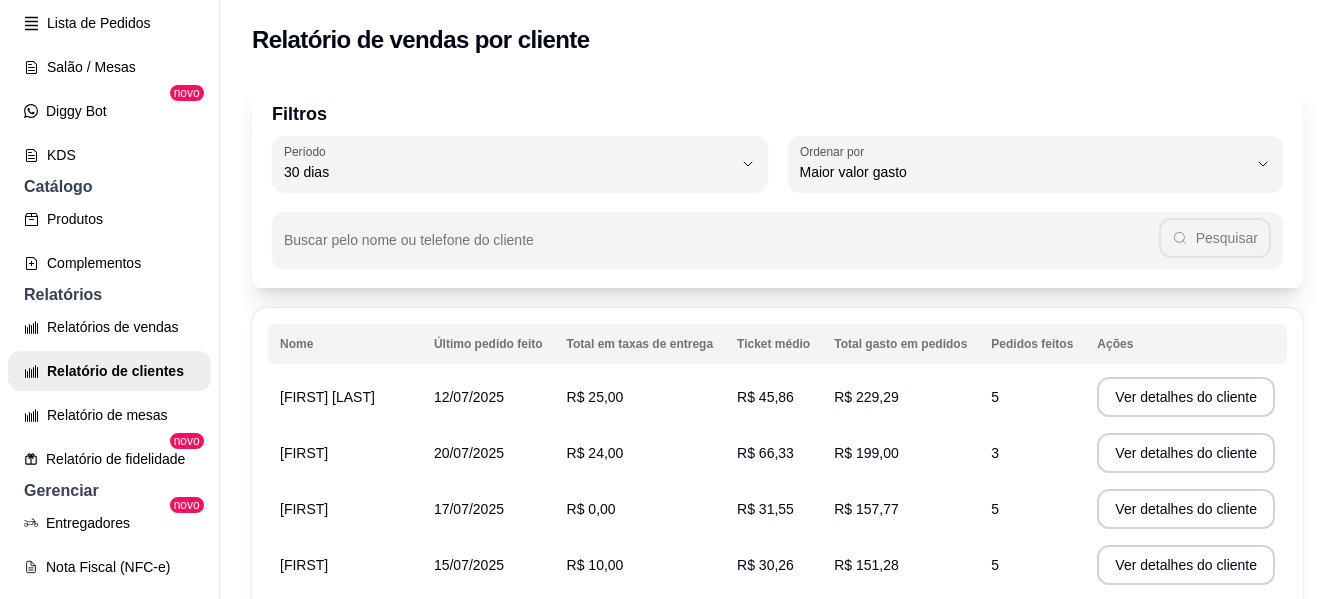 click on "R$ 229,29" at bounding box center [900, 397] 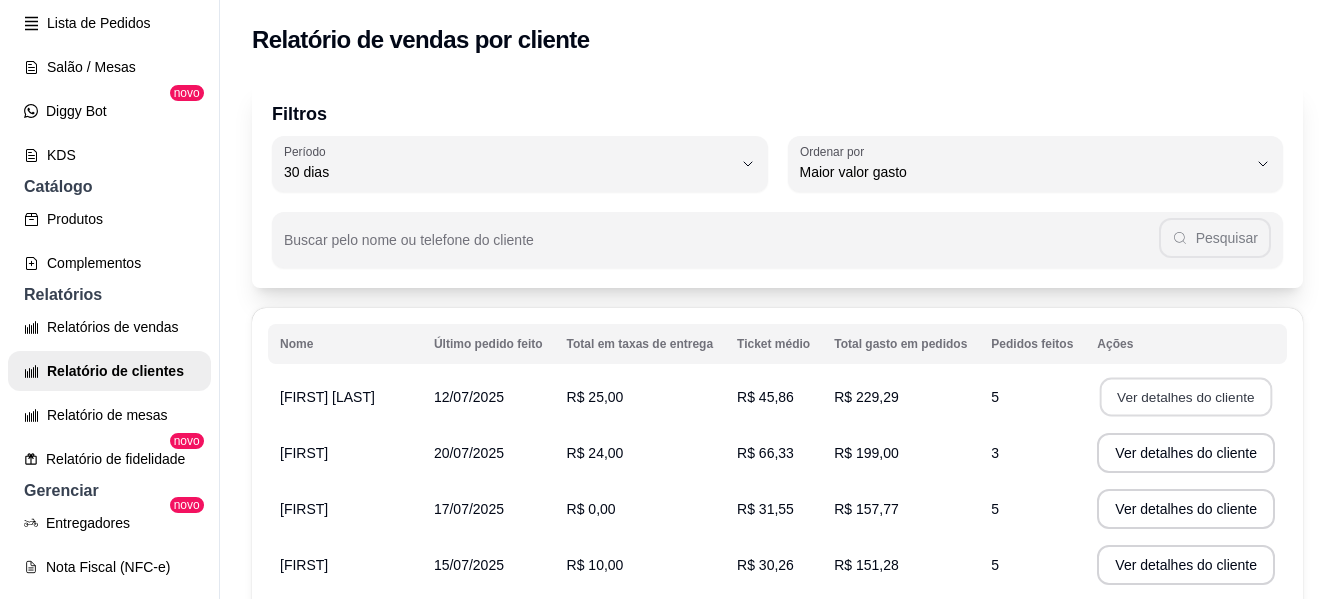 click on "Ver detalhes do cliente" at bounding box center [1186, 397] 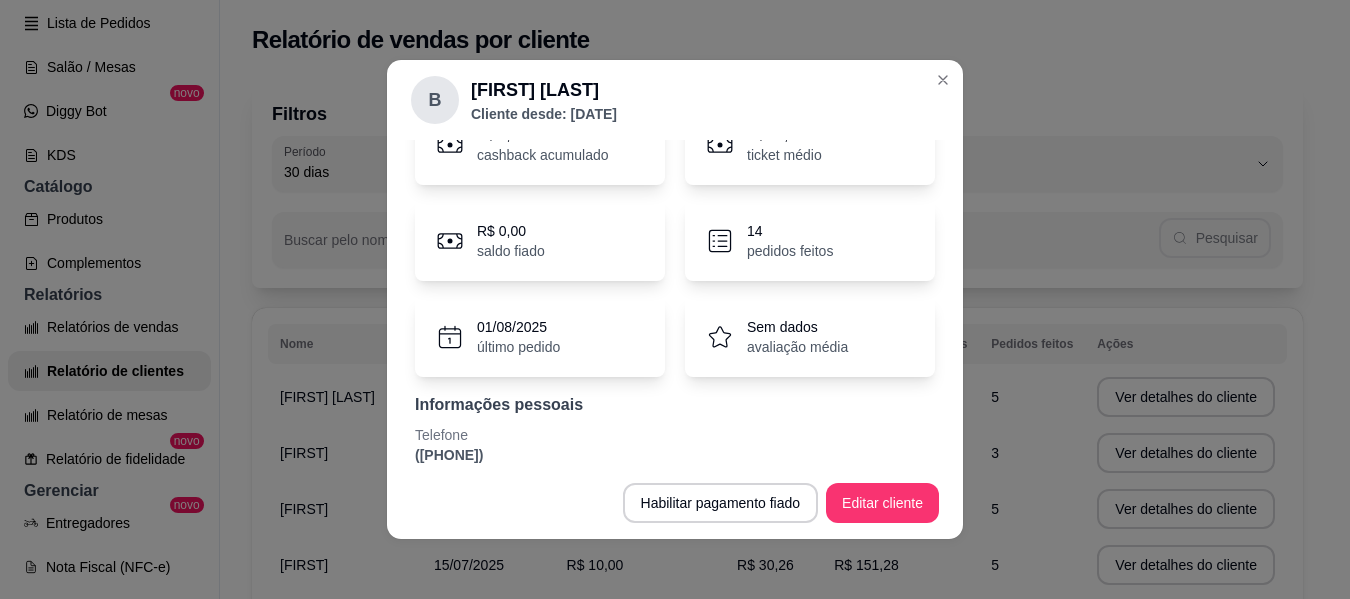 scroll, scrollTop: 120, scrollLeft: 0, axis: vertical 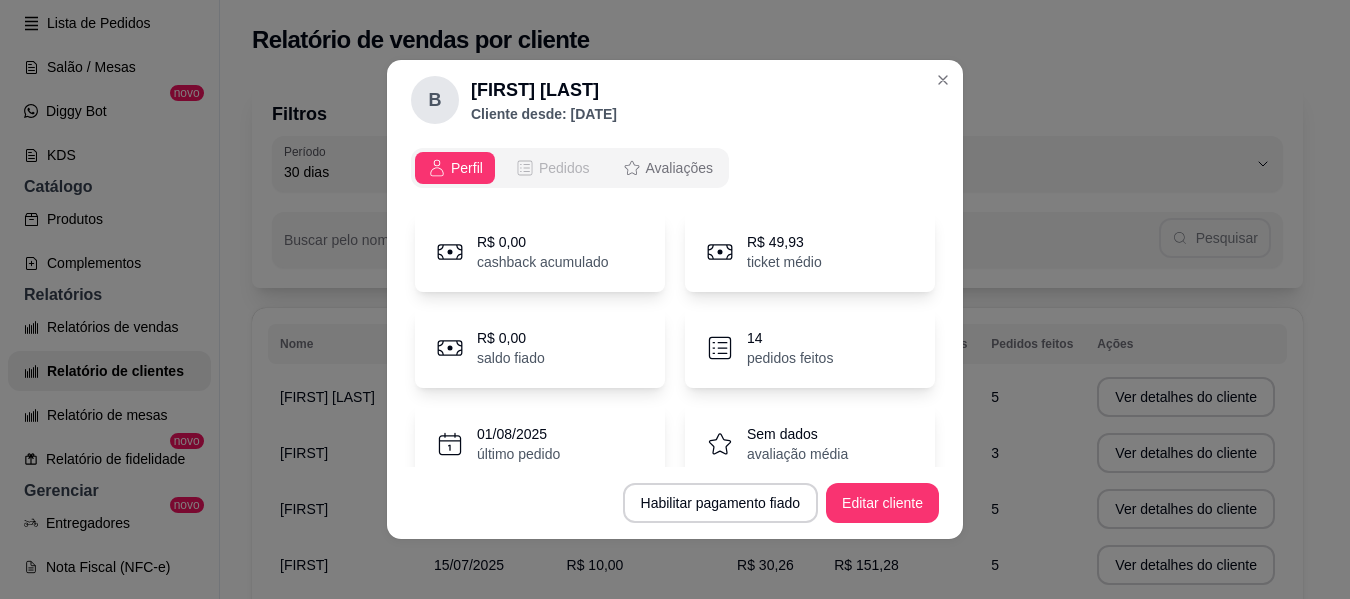 click on "Pedidos" at bounding box center (552, 168) 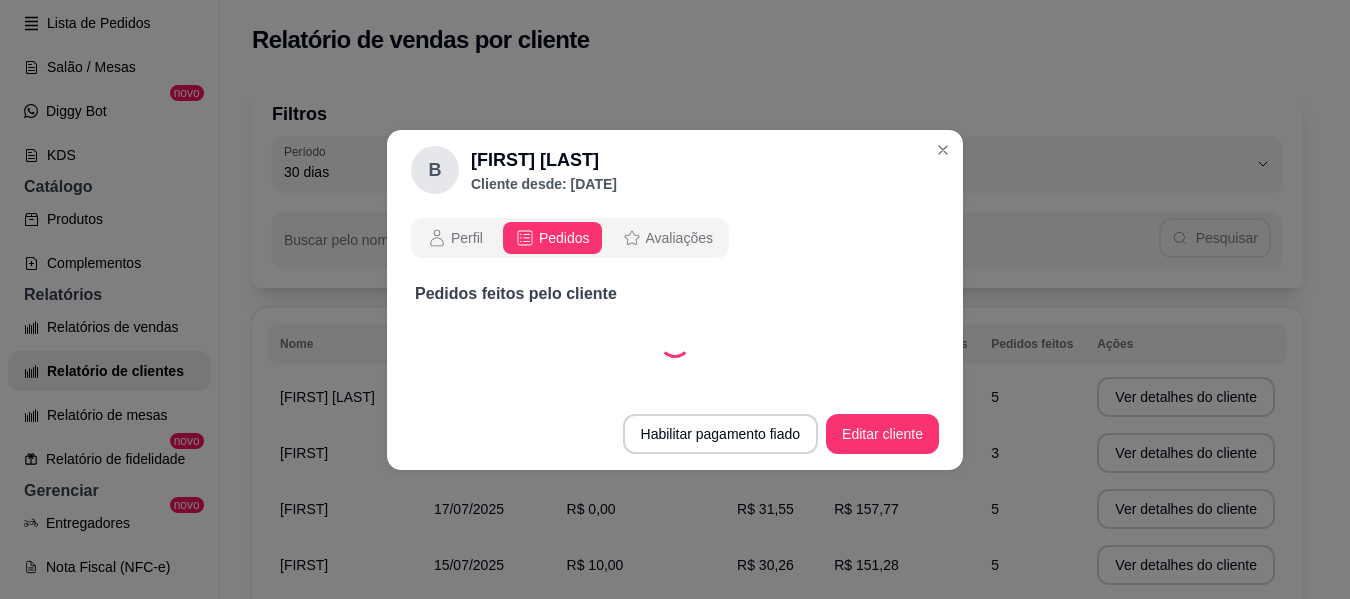 select on "30" 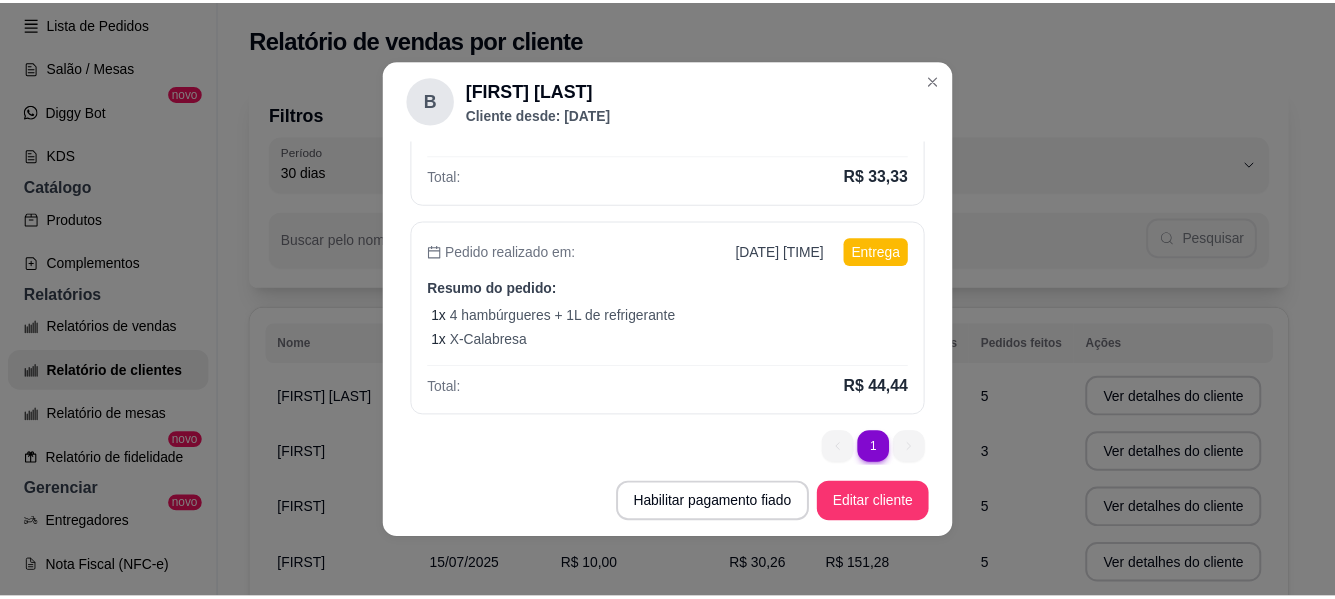 scroll, scrollTop: 916, scrollLeft: 0, axis: vertical 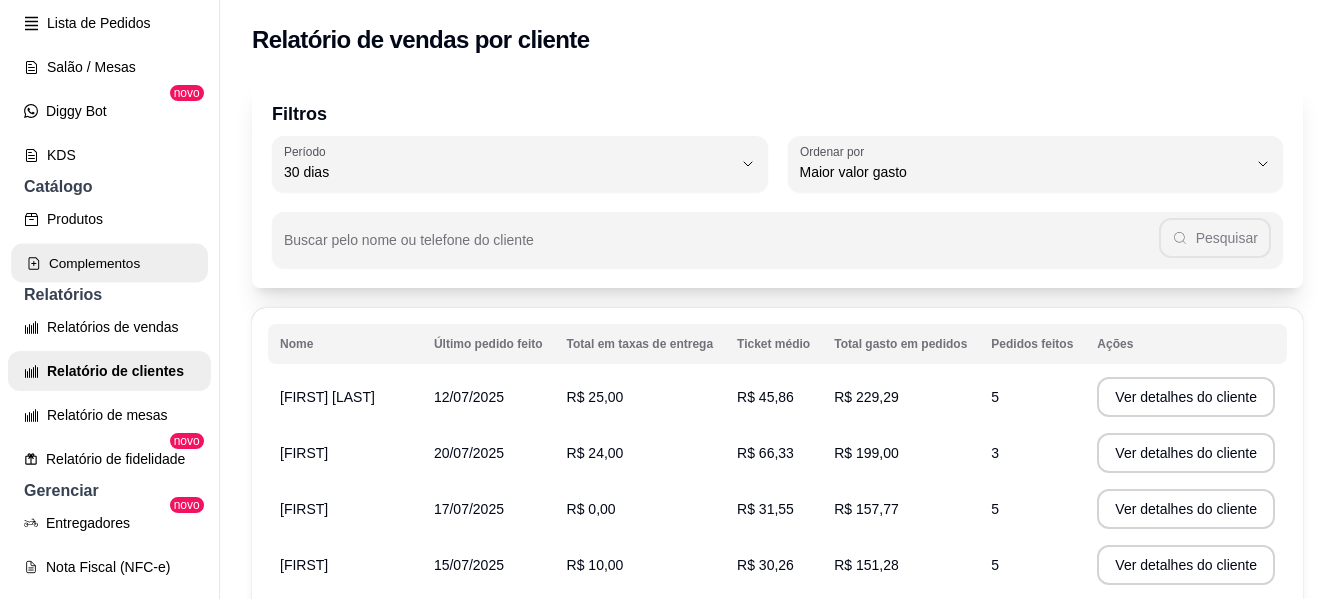 click on "Complementos" at bounding box center (109, 263) 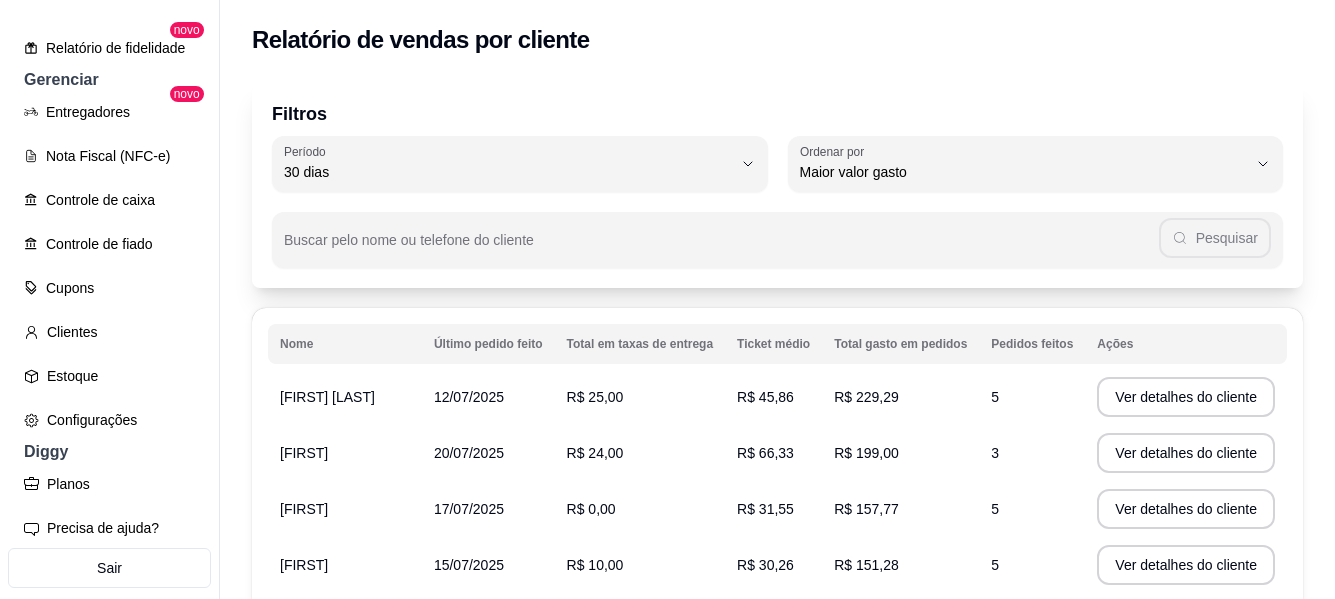 scroll, scrollTop: 765, scrollLeft: 0, axis: vertical 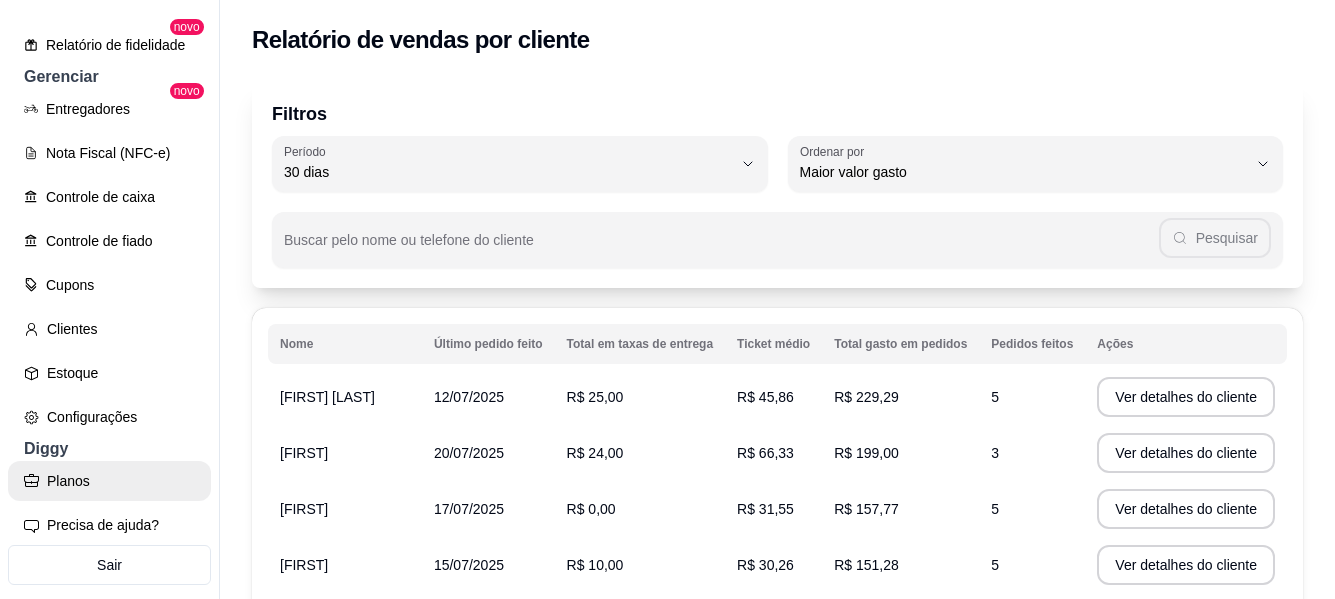 click on "Planos" at bounding box center (109, 481) 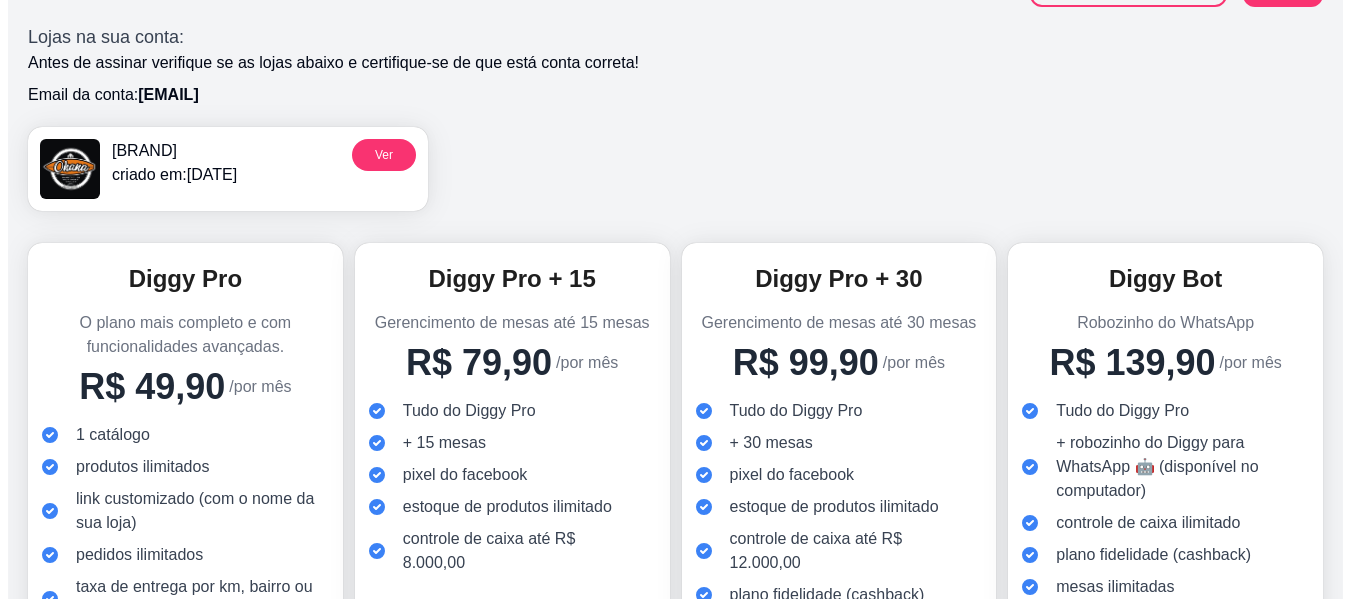 scroll, scrollTop: 621, scrollLeft: 0, axis: vertical 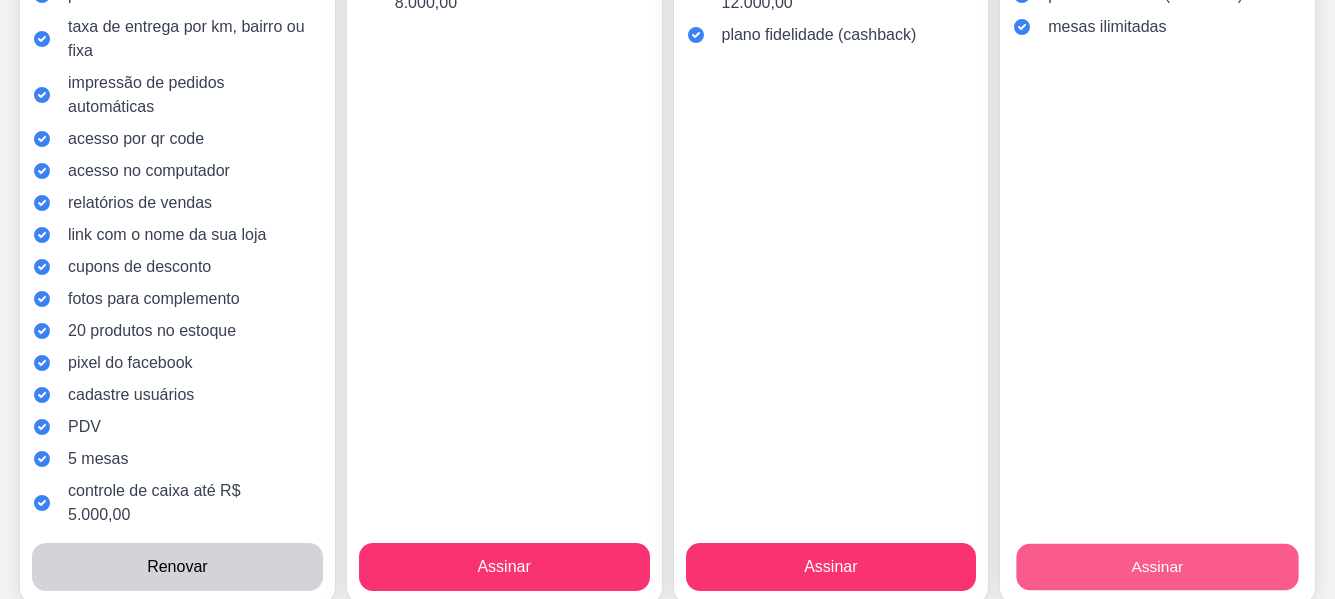 click on "Assinar" at bounding box center [1158, 567] 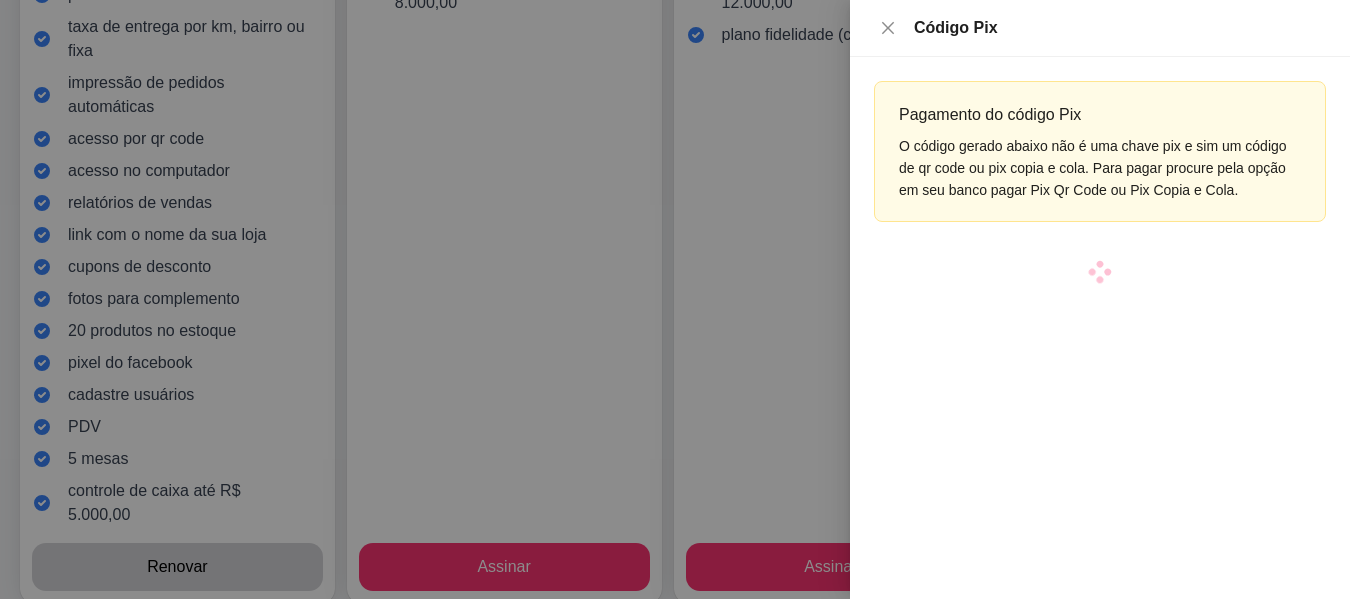 click on "Pagamento do código Pix O código gerado abaixo não é uma chave pix e sim um código de qr code ou pix copia e cola. Para pagar procure pela opção em seu banco pagar Pix Qr Code ou Pix Copia e Cola." at bounding box center (1100, 328) 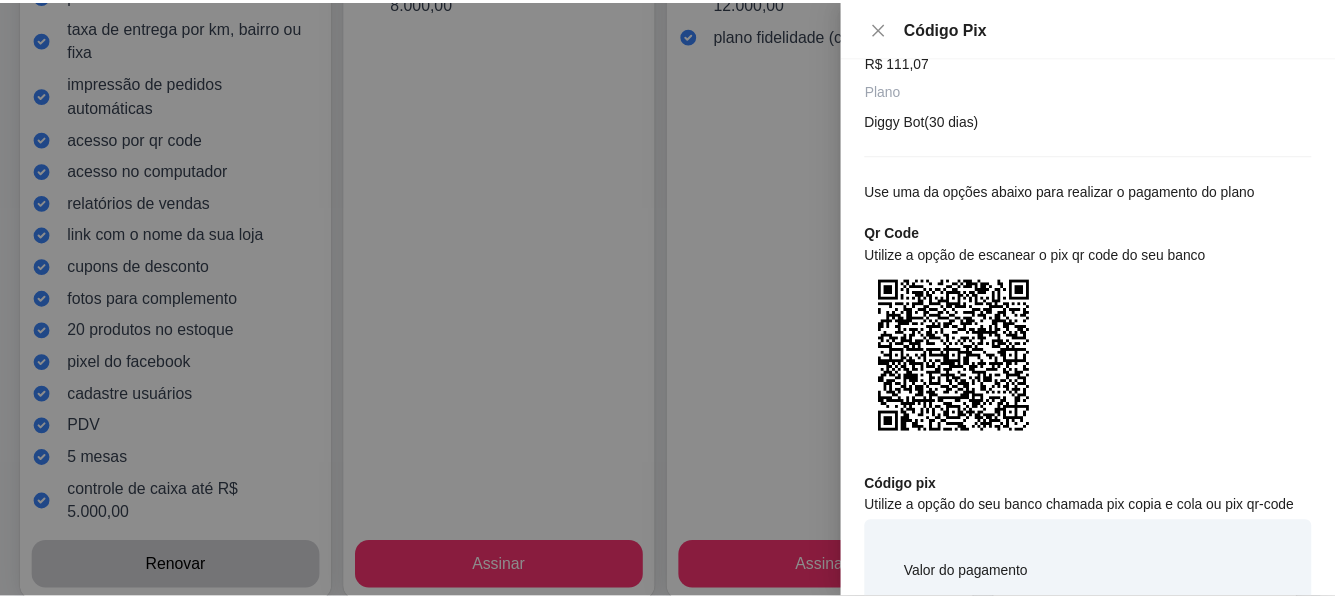 scroll, scrollTop: 0, scrollLeft: 0, axis: both 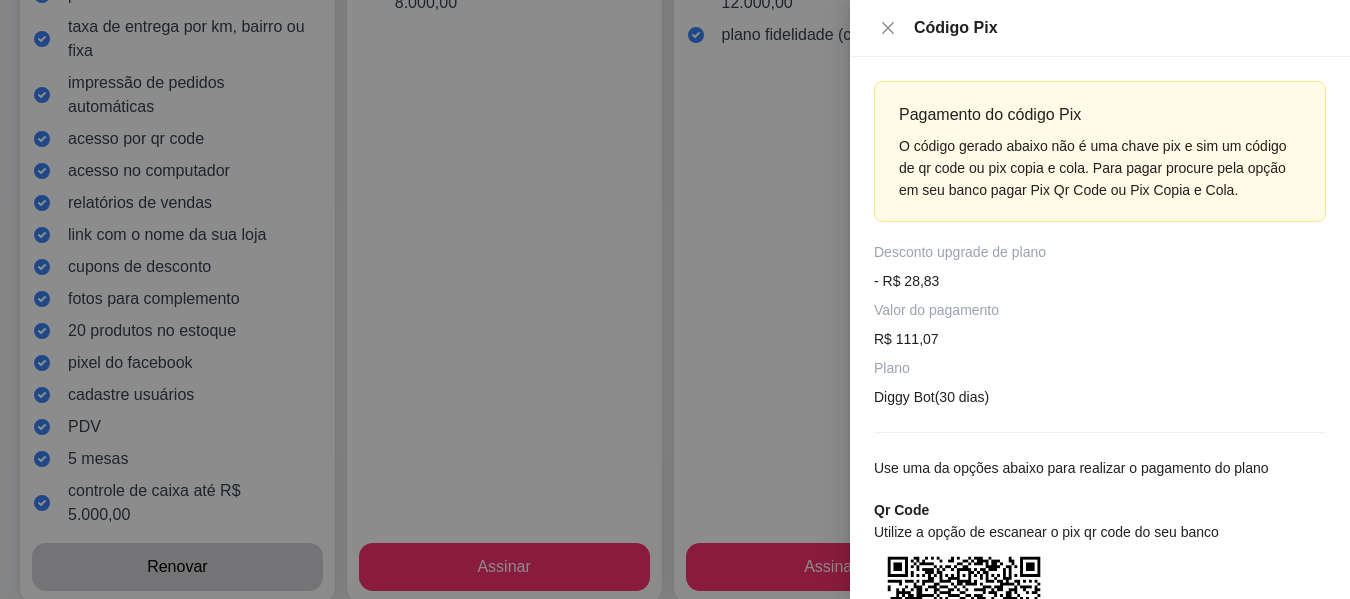 click at bounding box center [675, 299] 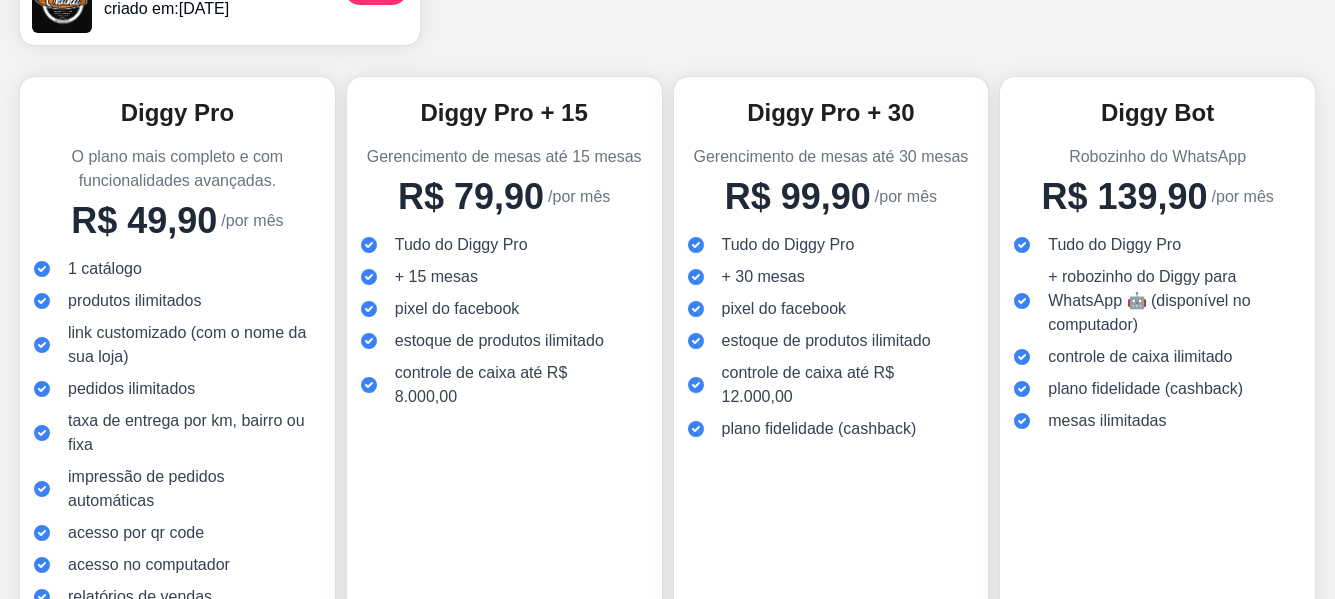 scroll, scrollTop: 0, scrollLeft: 0, axis: both 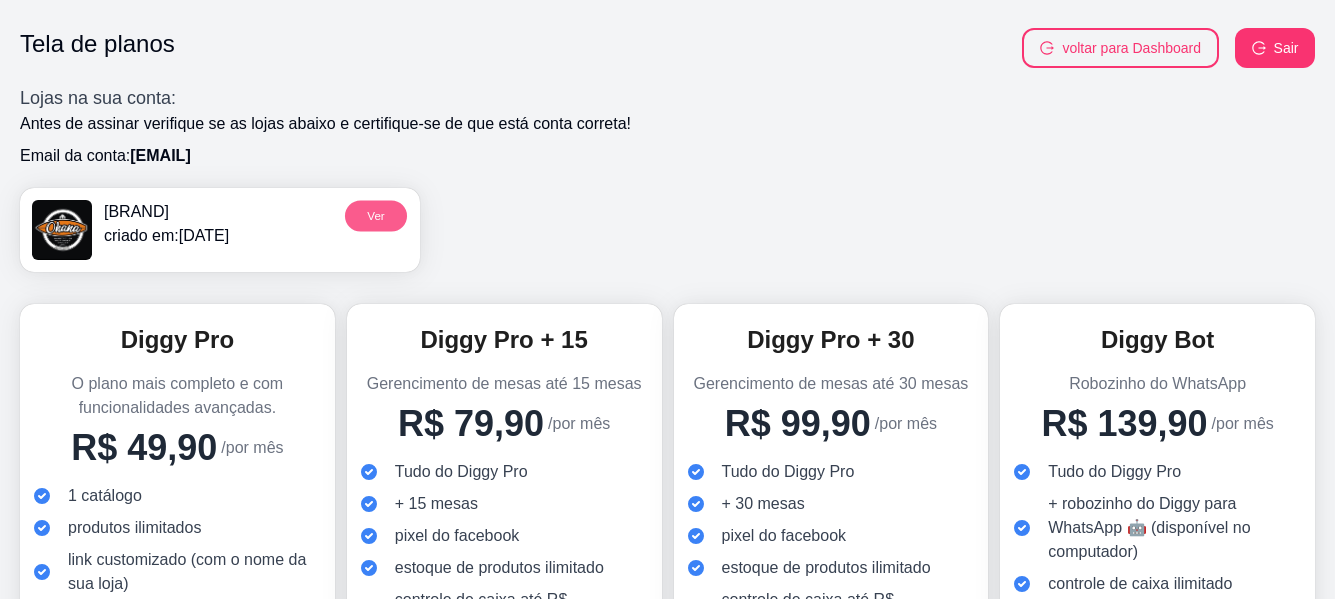 click on "Ver" at bounding box center (376, 215) 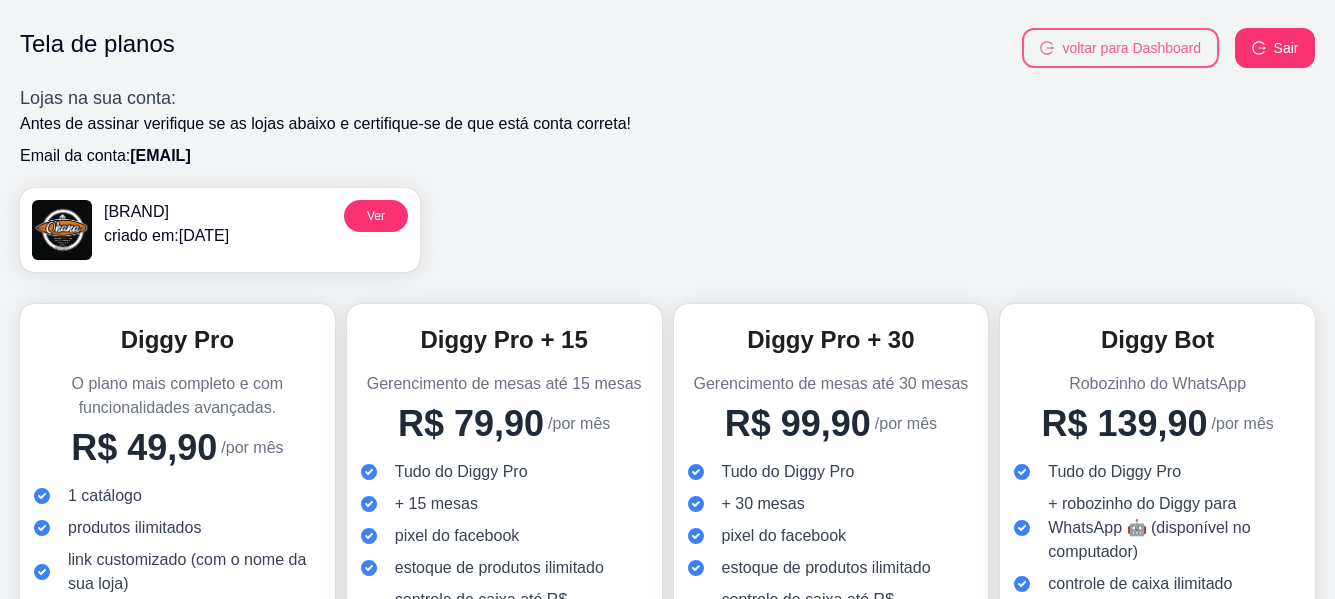 click on "voltar para Dashboard" at bounding box center (1120, 48) 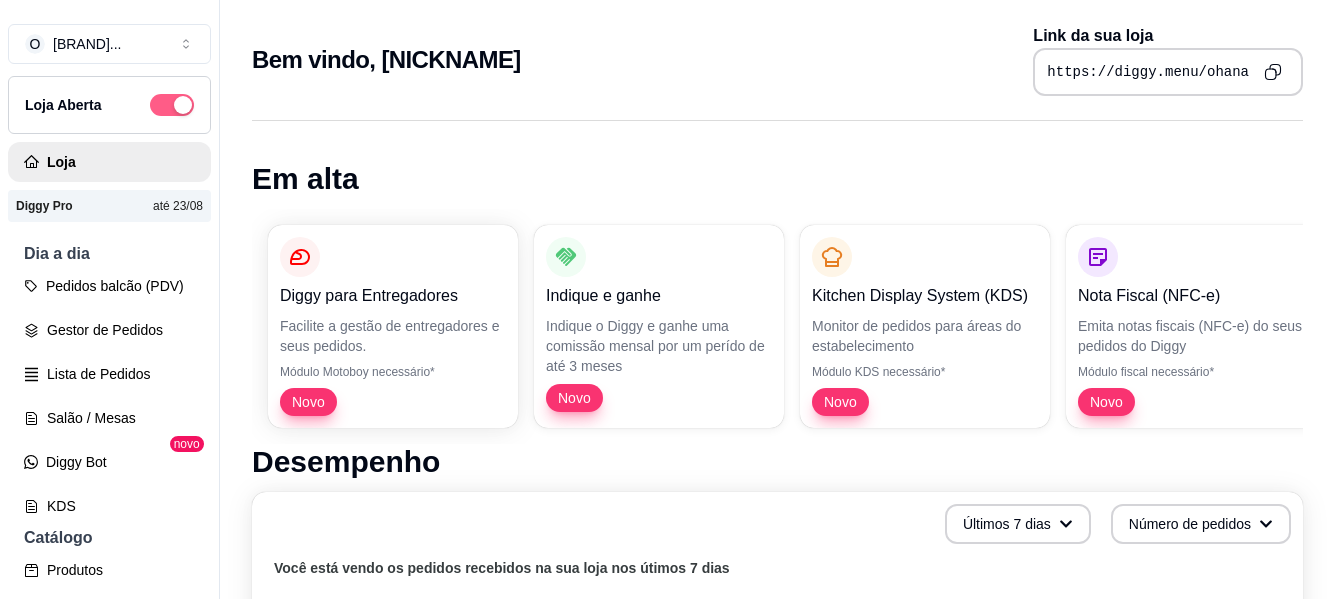 click at bounding box center [172, 105] 